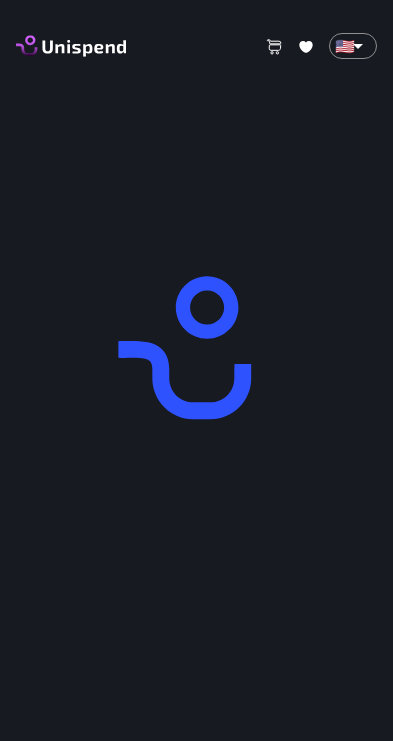 scroll, scrollTop: 0, scrollLeft: 0, axis: both 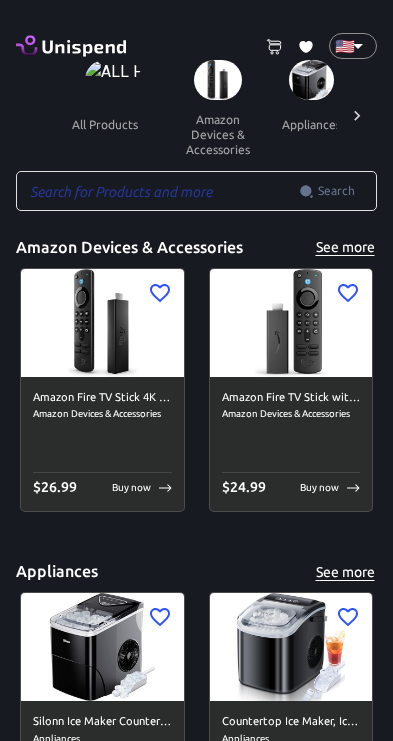 click on "all products" at bounding box center [105, 124] 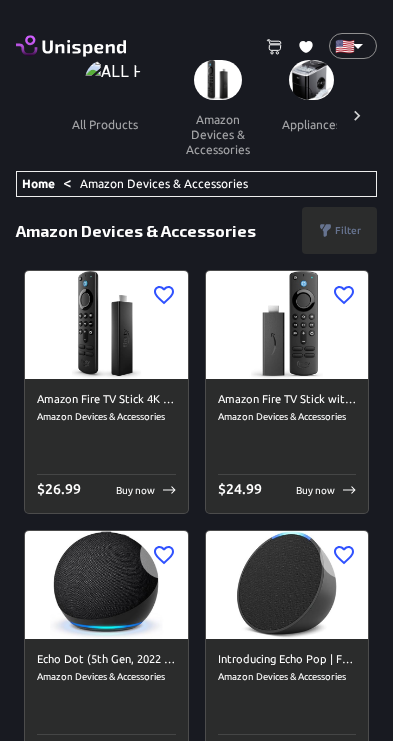 click on "all products" at bounding box center [105, 124] 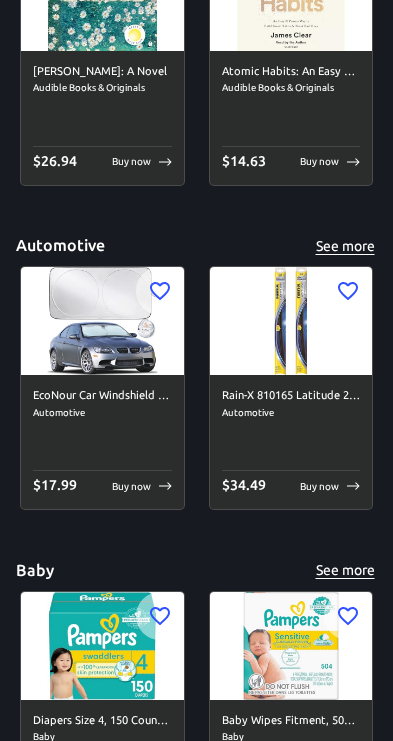 scroll, scrollTop: 975, scrollLeft: 0, axis: vertical 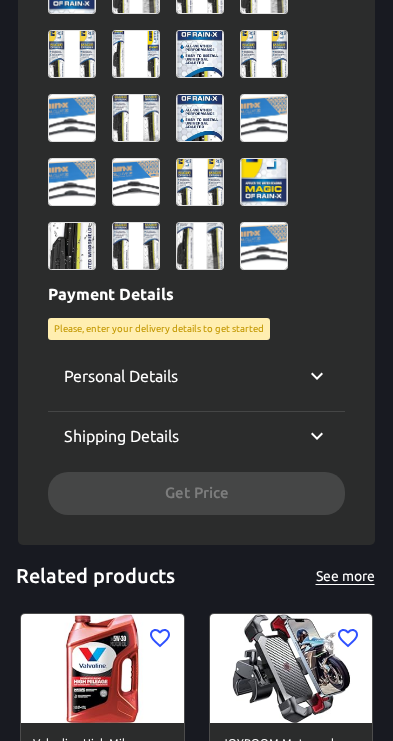 click 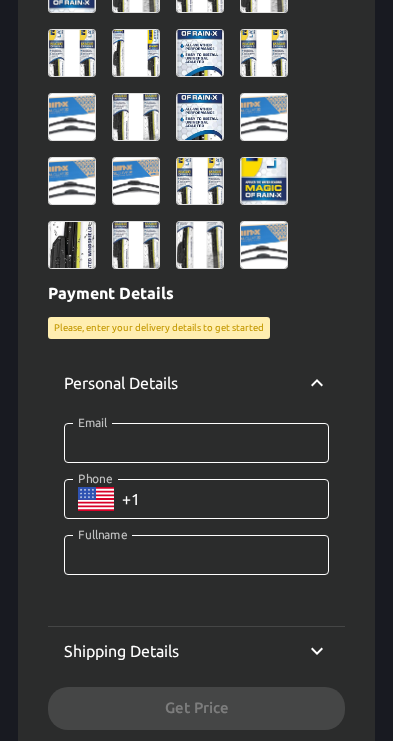 click 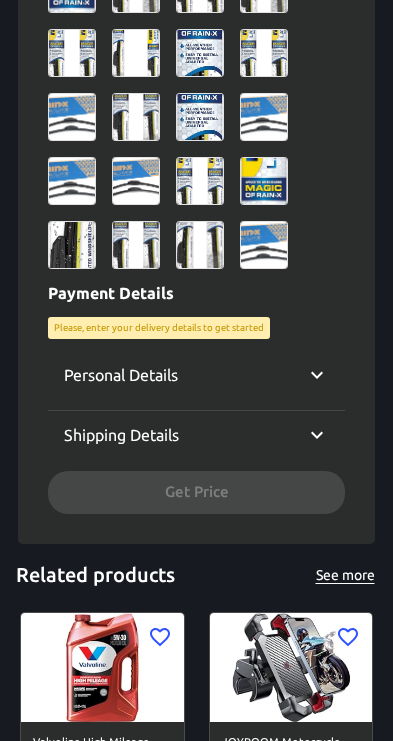 click on "Shipping Details" at bounding box center (196, 435) 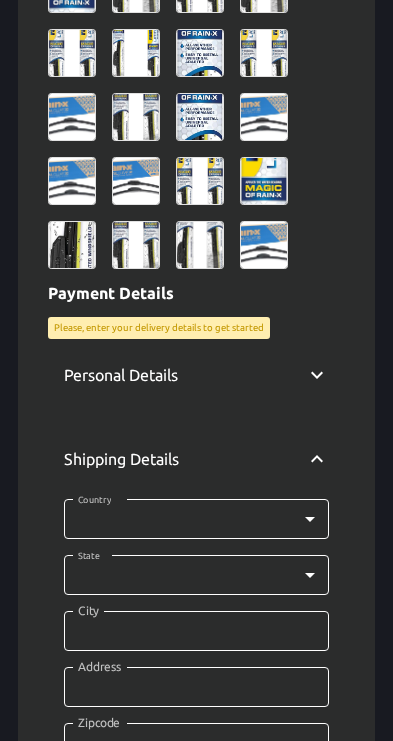click on "Shipping Details" at bounding box center [196, 459] 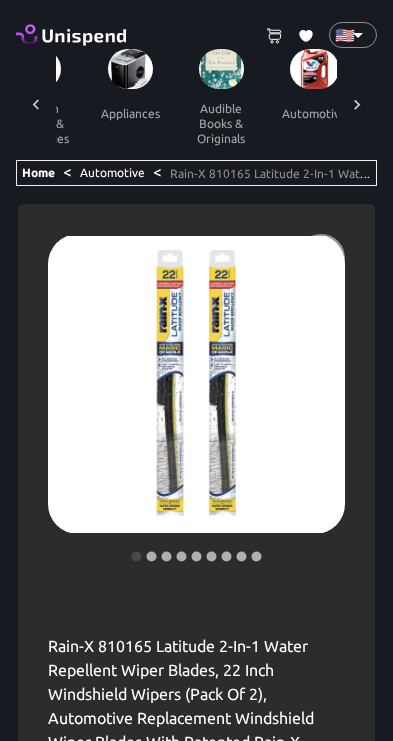 scroll, scrollTop: 0, scrollLeft: 0, axis: both 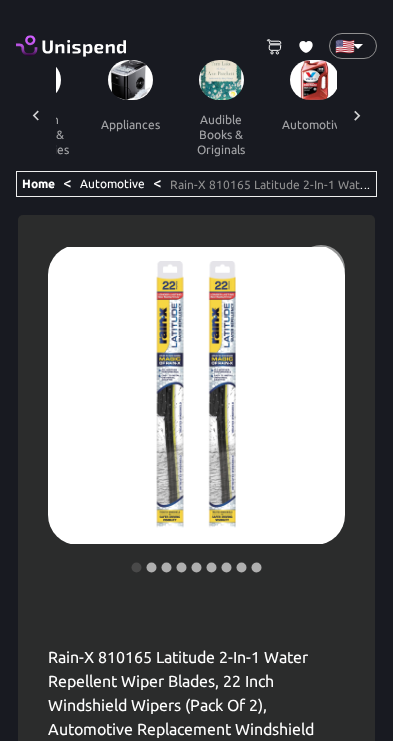 click on "Home" at bounding box center [38, 183] 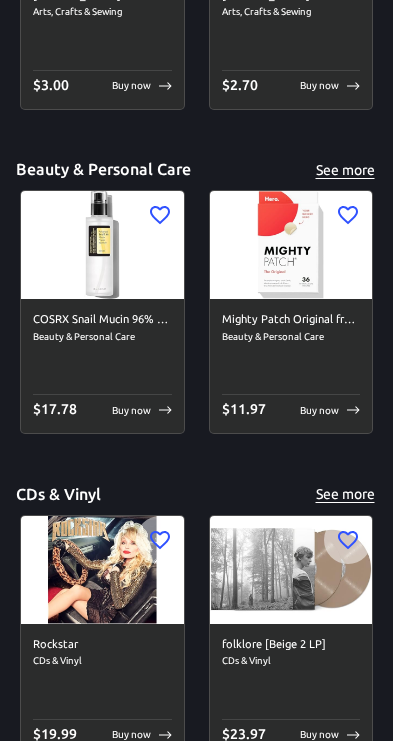 scroll, scrollTop: 8191, scrollLeft: 0, axis: vertical 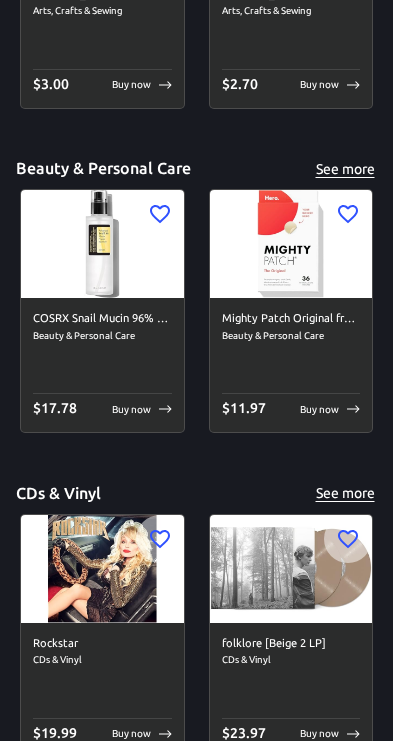 click on "Amazon Devices & Accessories See more Amazon Fire TV Stick 4K Max streaming device, Wi-Fi 6, Alexa Voice Remote (includes TV controls)   Amazon Devices & Accessories $ 26.99 Buy now Amazon Fire TV Stick with Alexa Voice Remote (includes TV controls), free &amp; live TV without cable or satellite, HD streaming device   Amazon Devices & Accessories $ 24.99 Buy now Appliances See more Silonn Ice Maker Countertop, 9 Cubes Ready in 6 Mins, 26lbs in 24Hrs, Self-Cleaning Ice Machine with Ice Scoop and Basket, 2 Sizes of Bullet Ice for Home Kitchen Office Bar Party   Appliances $ 109.99 Buy now Countertop Ice Maker, Ice Maker Machine 6 Mins 9 Bullet Ice, 26.5lbs/24Hrs, Portable Ice Maker Machine with Self-Cleaning, Ice Bags, Ice Scoop, and Basket, Ice Maker for Home/Kitchen/Office/Party/RV   Appliances $ 109.99 Buy now Audible Books & Originals See more Tom Lake: A Novel   Audible Books & Originals $ 26.94 Buy now Atomic Habits: An Easy &amp; Proven Way to Build Good Habits &amp; Break Bad Ones   $ 14.63 Buy now   $" at bounding box center (196, -3170) 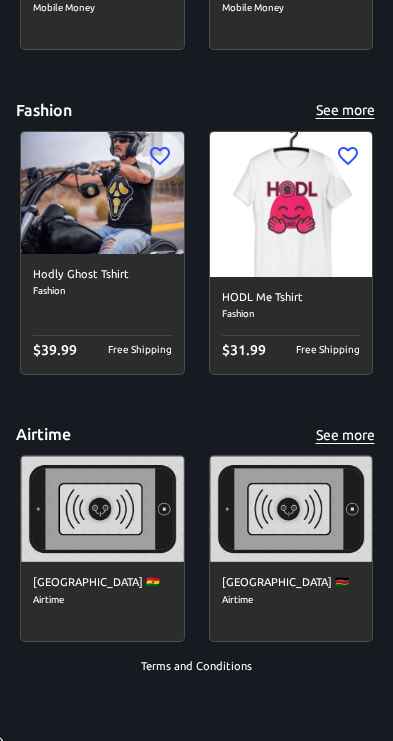scroll, scrollTop: 9167, scrollLeft: 0, axis: vertical 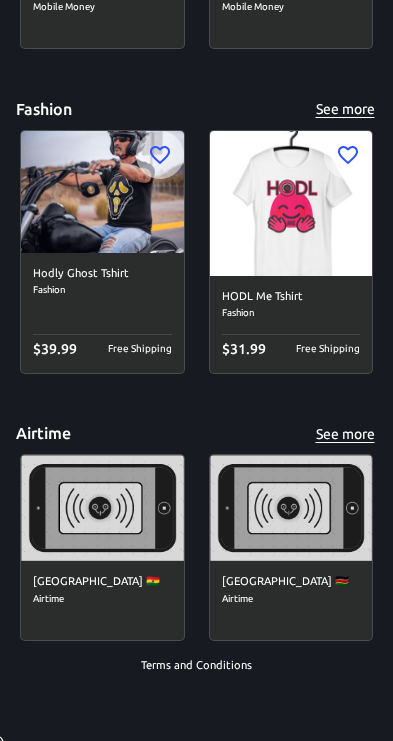 click on "Kenya   🇰🇪 Airtime" at bounding box center (291, 600) 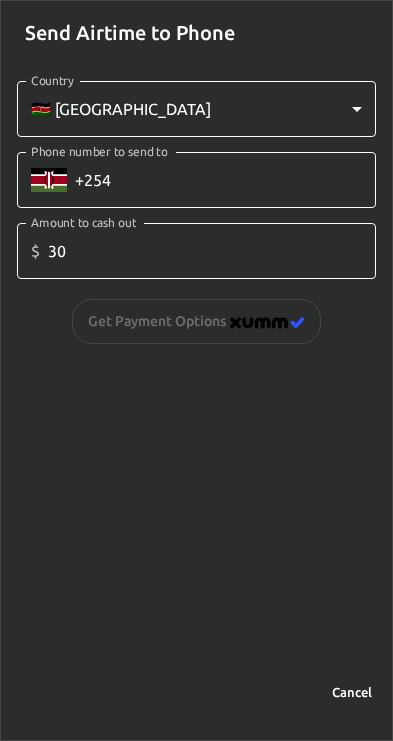 scroll, scrollTop: 80, scrollLeft: 0, axis: vertical 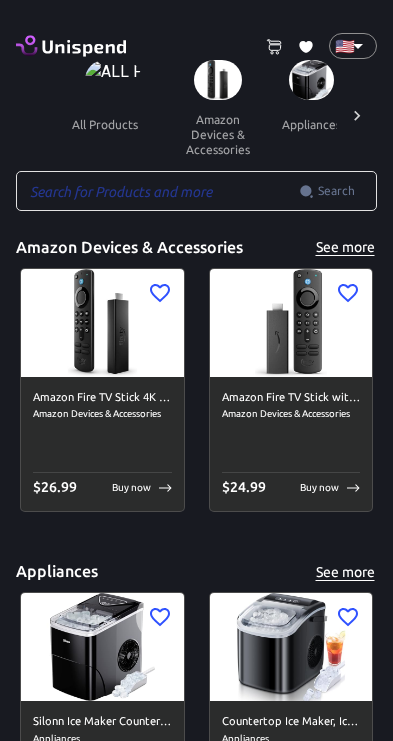 click 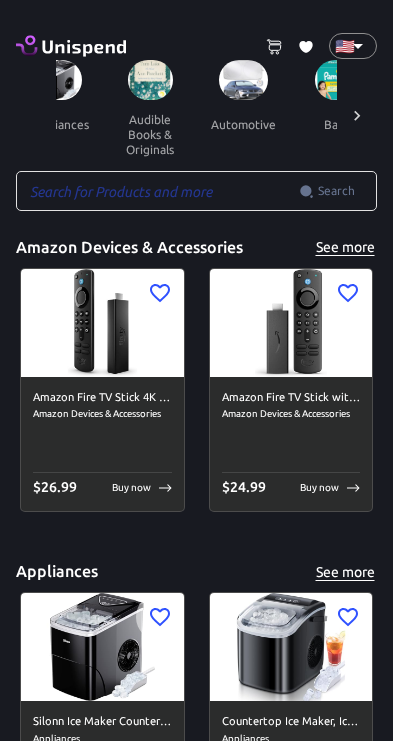 scroll, scrollTop: 0, scrollLeft: 276, axis: horizontal 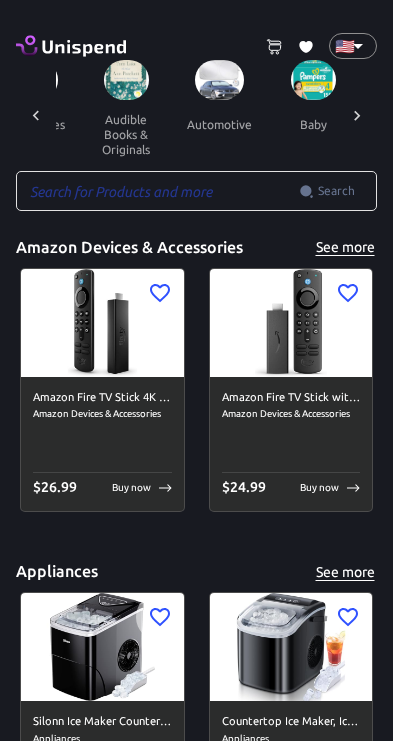 click 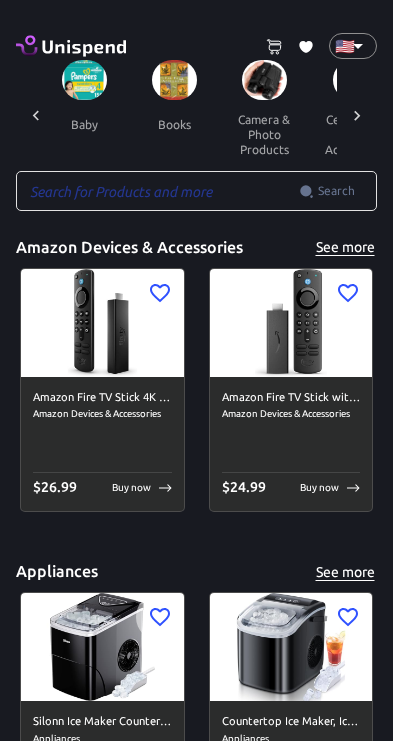 scroll, scrollTop: 0, scrollLeft: 552, axis: horizontal 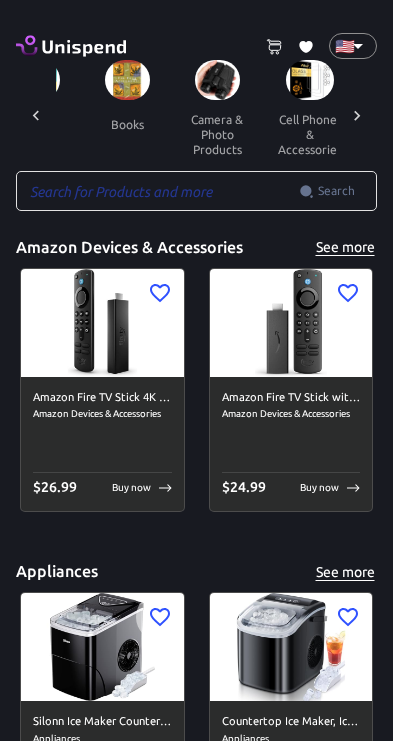 click on "cell phones & accessories" at bounding box center [310, 134] 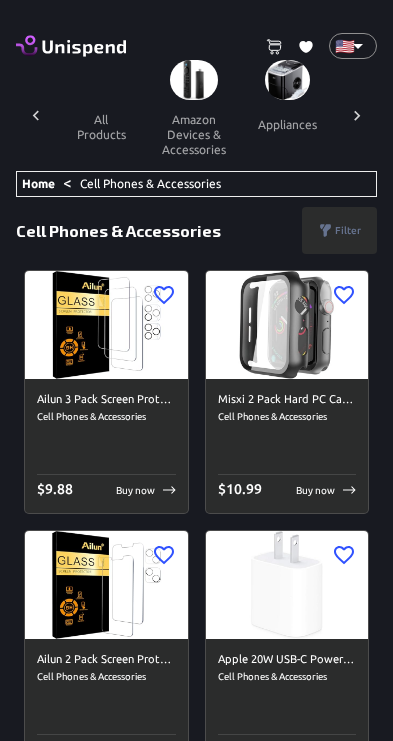 scroll, scrollTop: 0, scrollLeft: 546, axis: horizontal 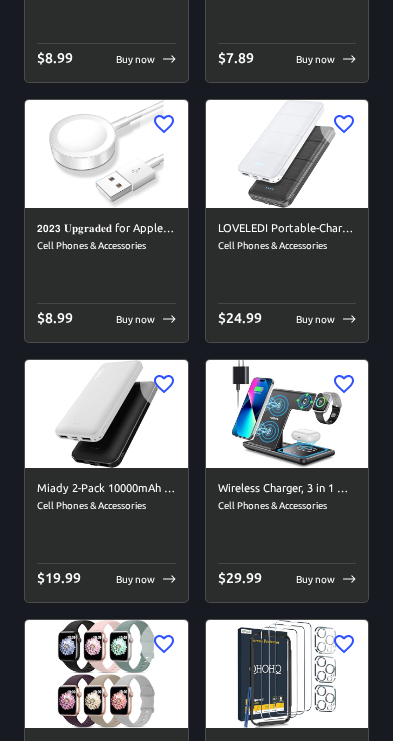 click at bounding box center [106, 154] 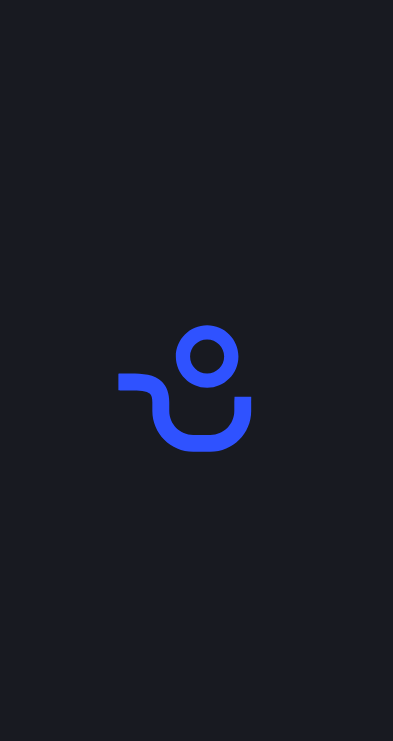 scroll, scrollTop: 0, scrollLeft: 0, axis: both 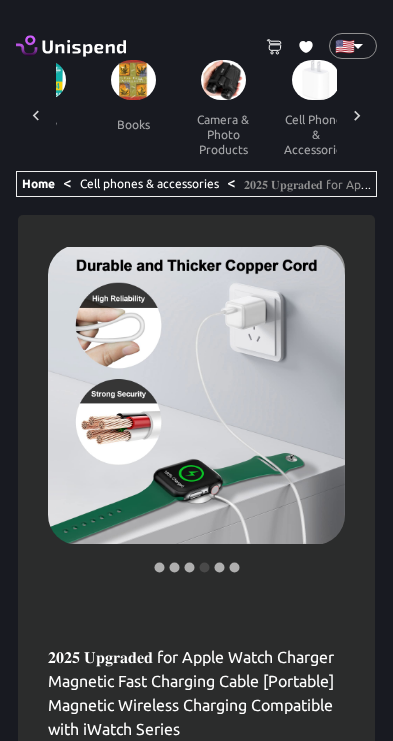 click on "Cell phones & accessories" at bounding box center (149, 183) 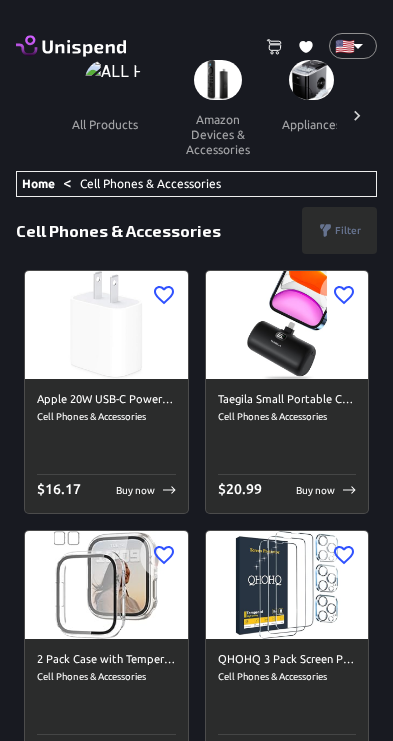 scroll, scrollTop: 0, scrollLeft: 546, axis: horizontal 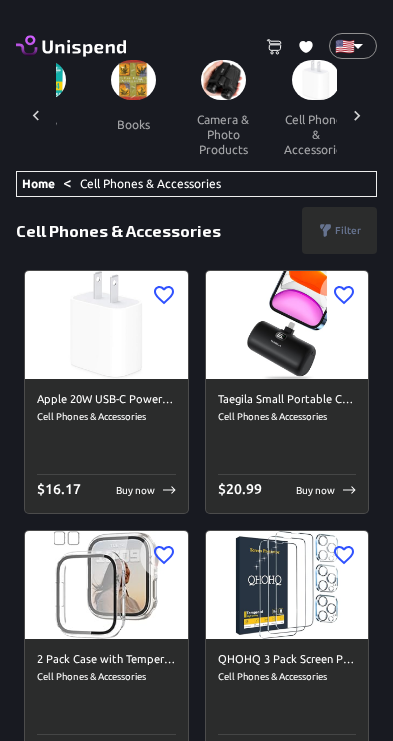 click 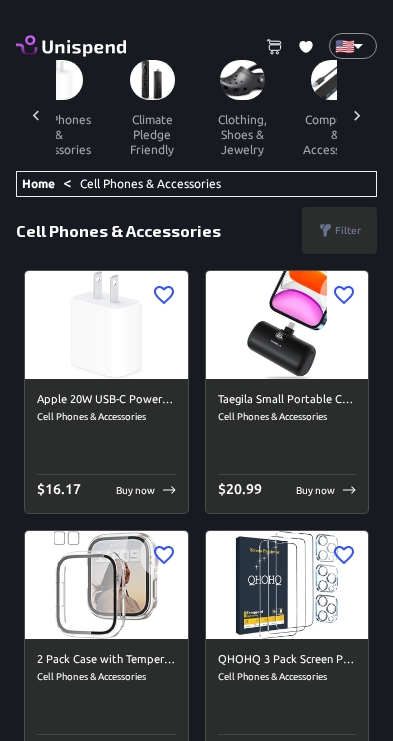 scroll, scrollTop: 0, scrollLeft: 822, axis: horizontal 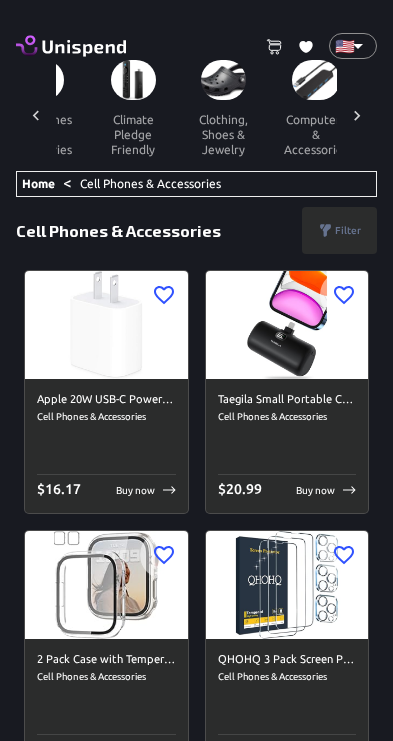click 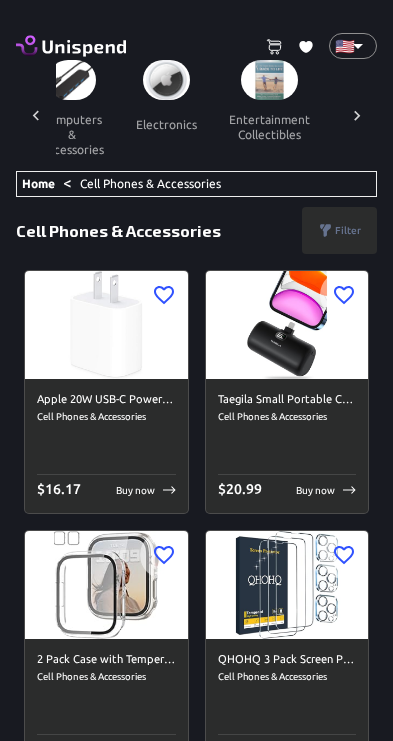 scroll, scrollTop: 0, scrollLeft: 1098, axis: horizontal 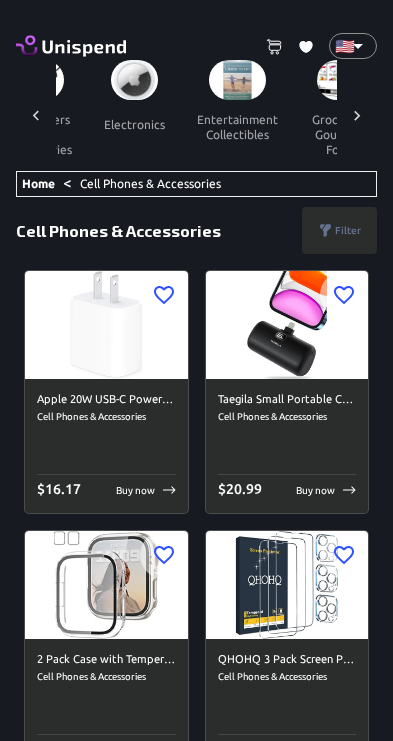 click 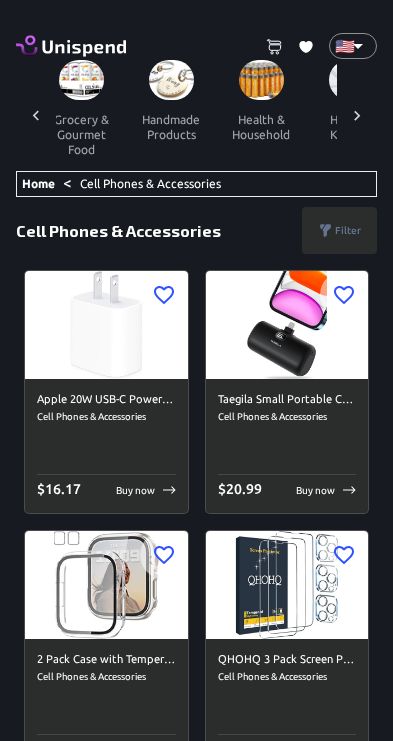 scroll, scrollTop: 0, scrollLeft: 1374, axis: horizontal 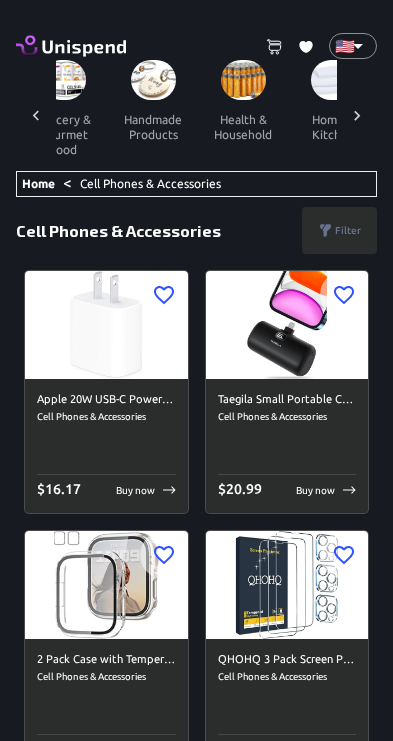click 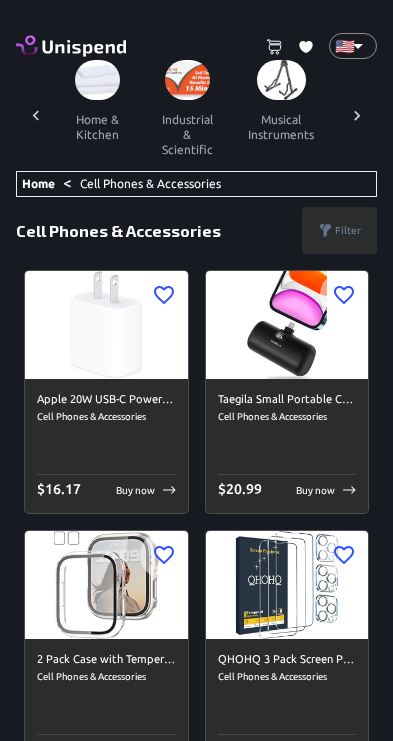 scroll, scrollTop: 0, scrollLeft: 1650, axis: horizontal 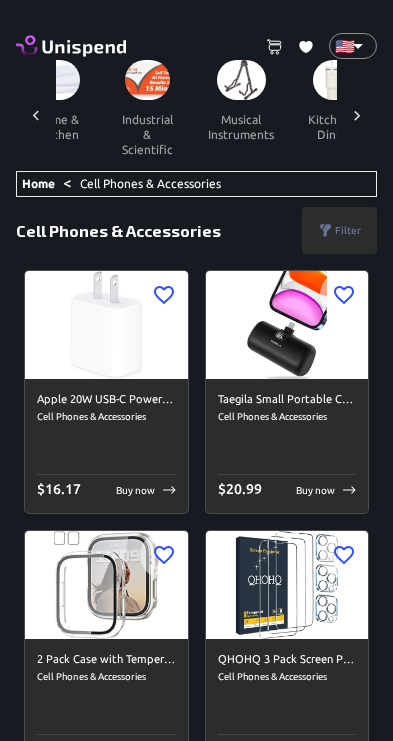 click at bounding box center (357, 115) 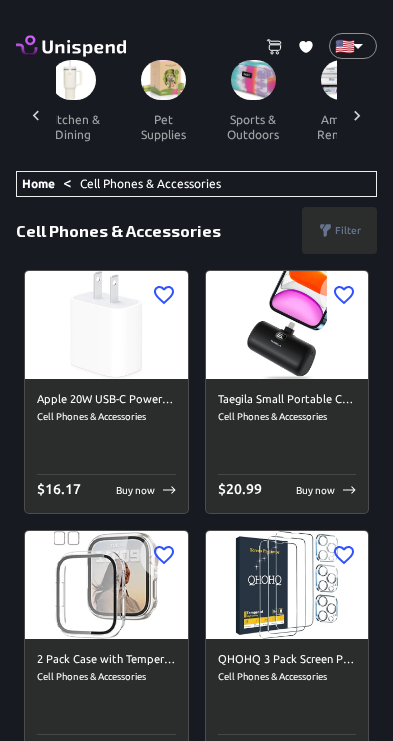 scroll, scrollTop: 0, scrollLeft: 1926, axis: horizontal 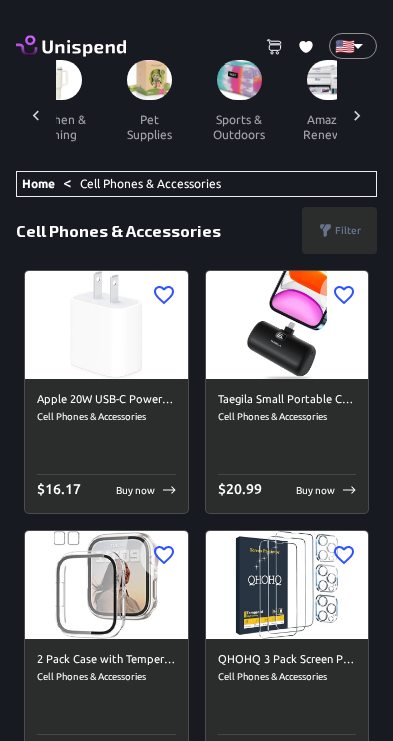 click 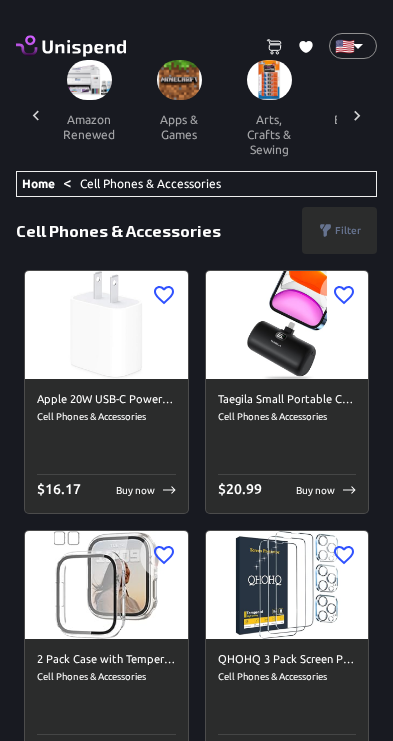 scroll, scrollTop: 0, scrollLeft: 2202, axis: horizontal 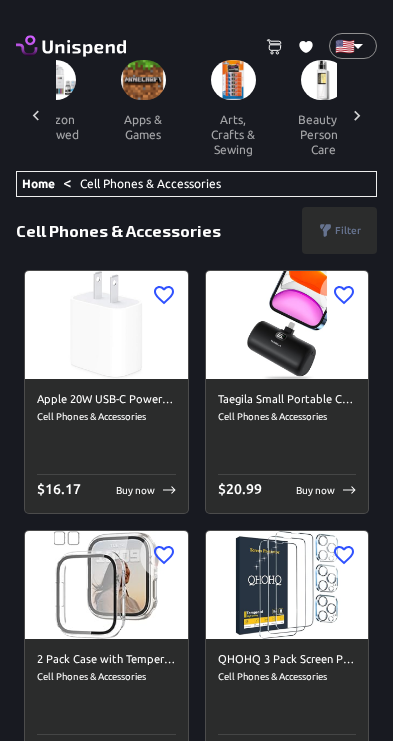 click 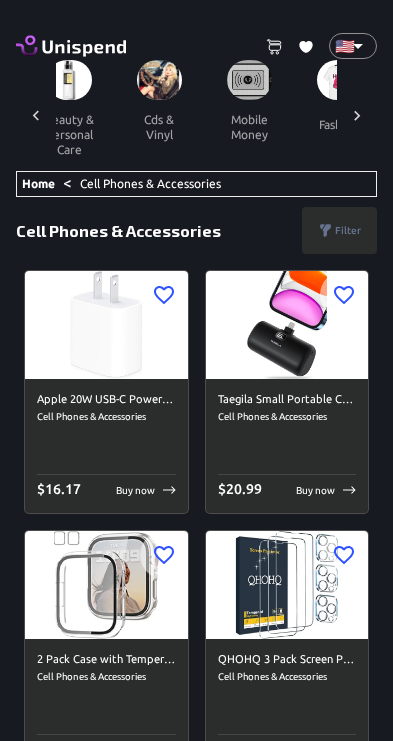 scroll, scrollTop: 0, scrollLeft: 2478, axis: horizontal 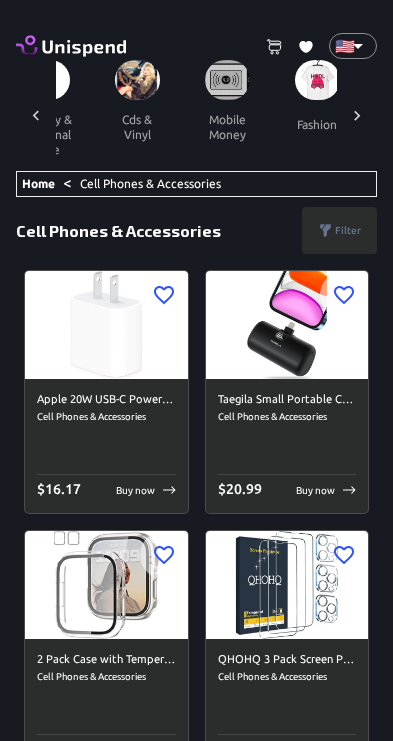 click at bounding box center (357, 115) 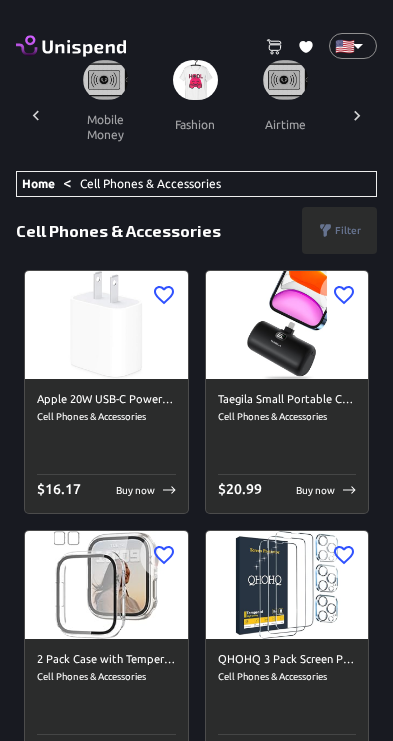 scroll, scrollTop: 0, scrollLeft: 2655, axis: horizontal 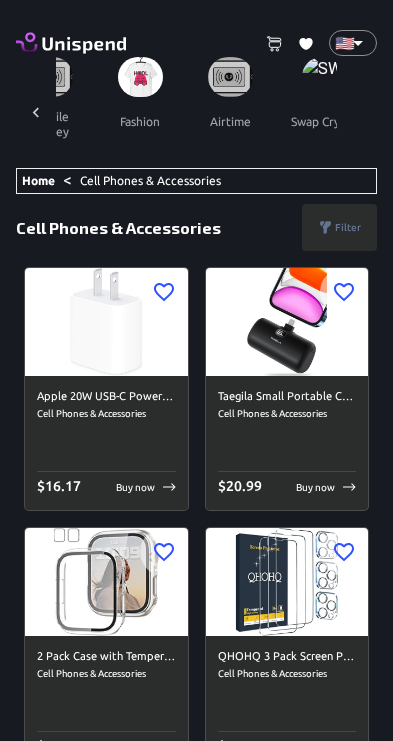 click 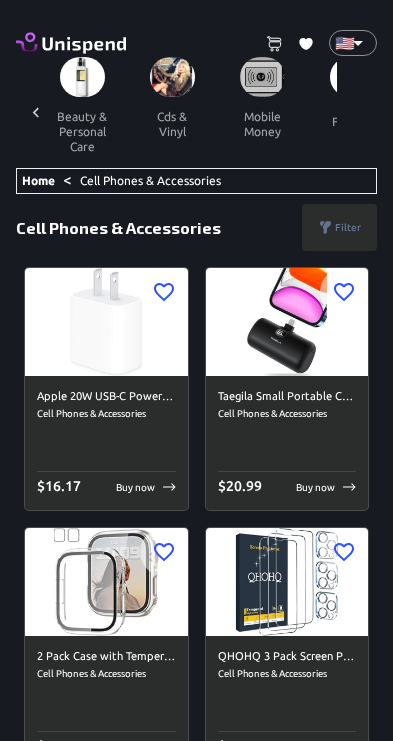 scroll, scrollTop: 0, scrollLeft: 2379, axis: horizontal 